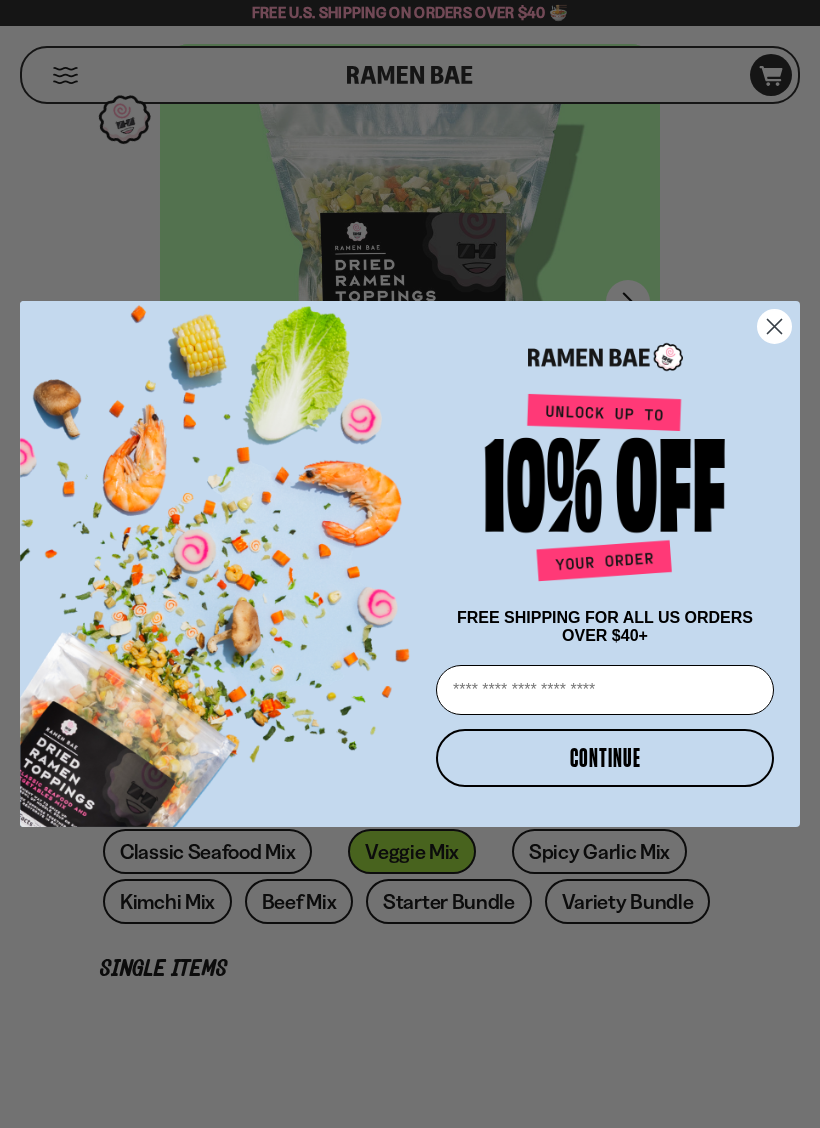 scroll, scrollTop: 87, scrollLeft: 0, axis: vertical 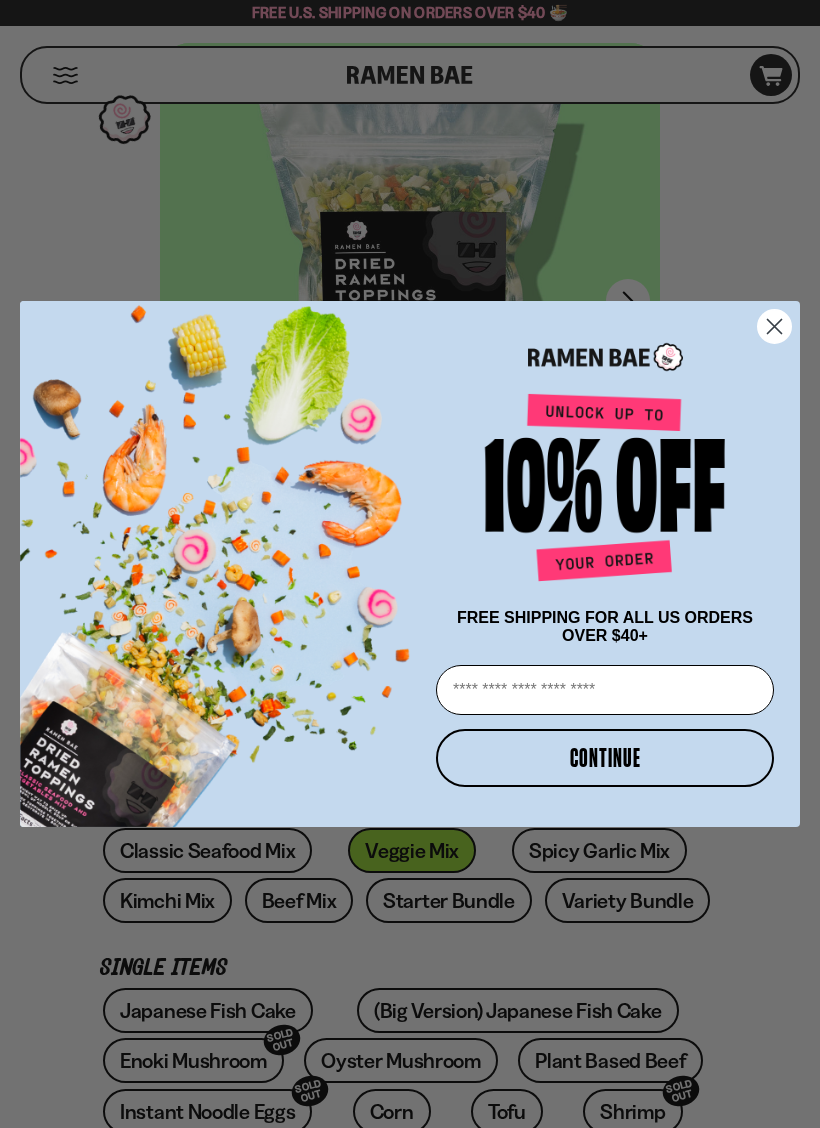 click on "Email" at bounding box center (605, 690) 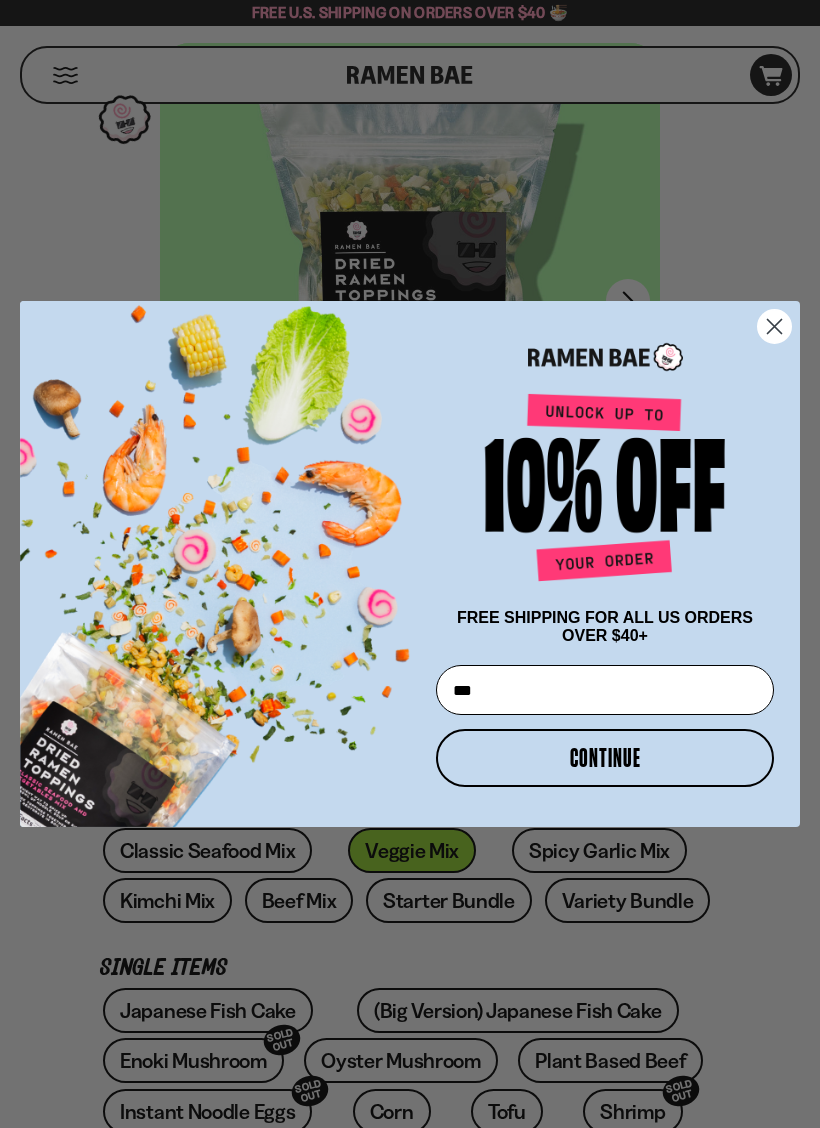 type on "****" 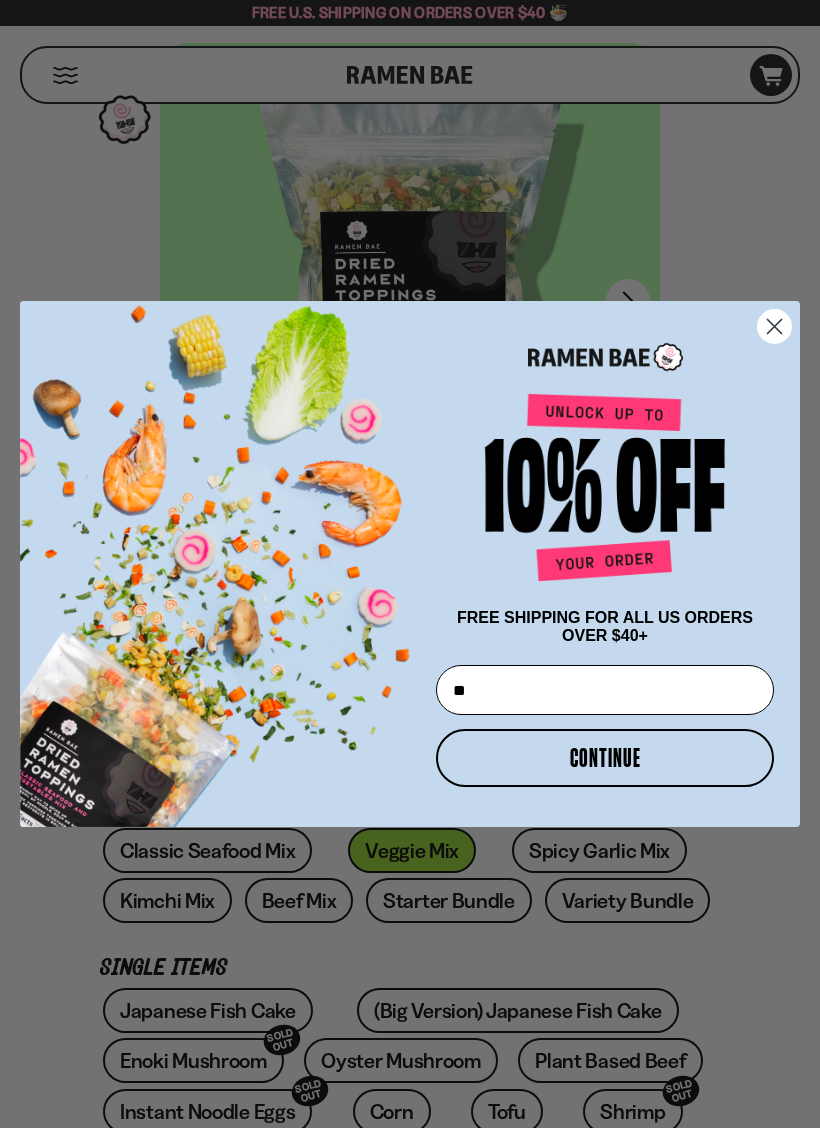 type on "*" 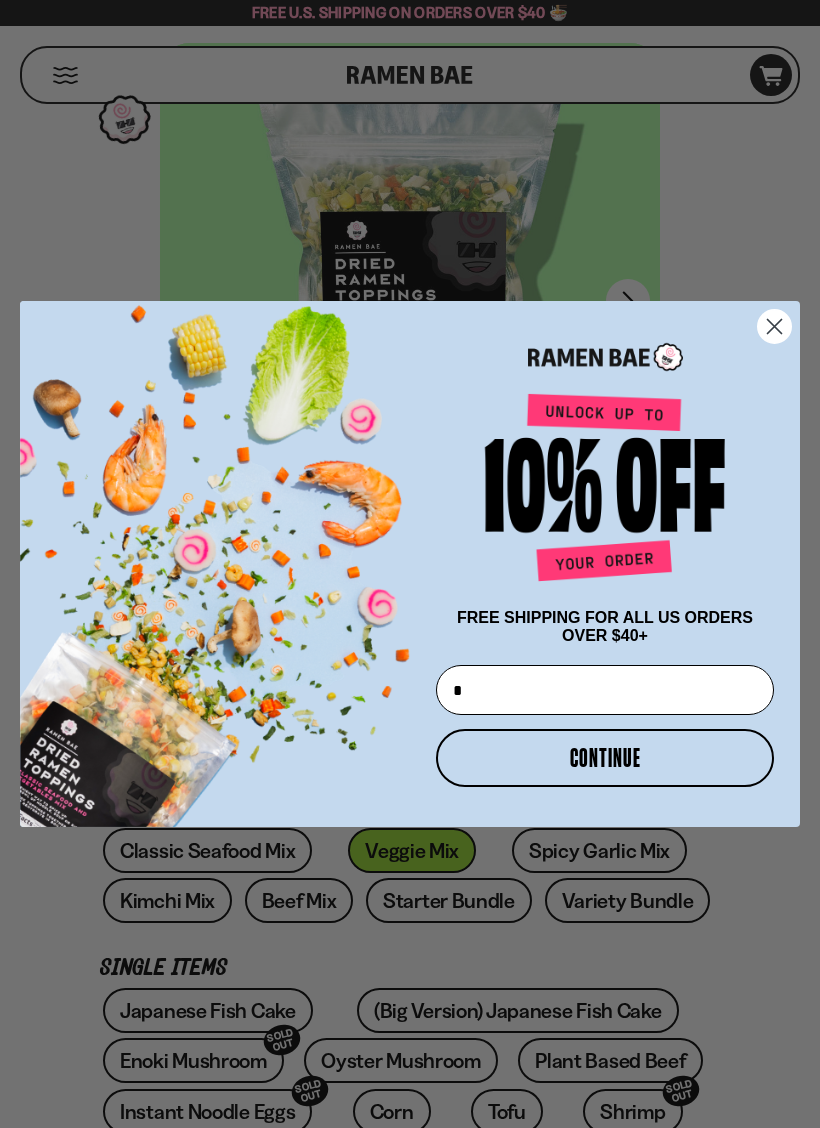 type 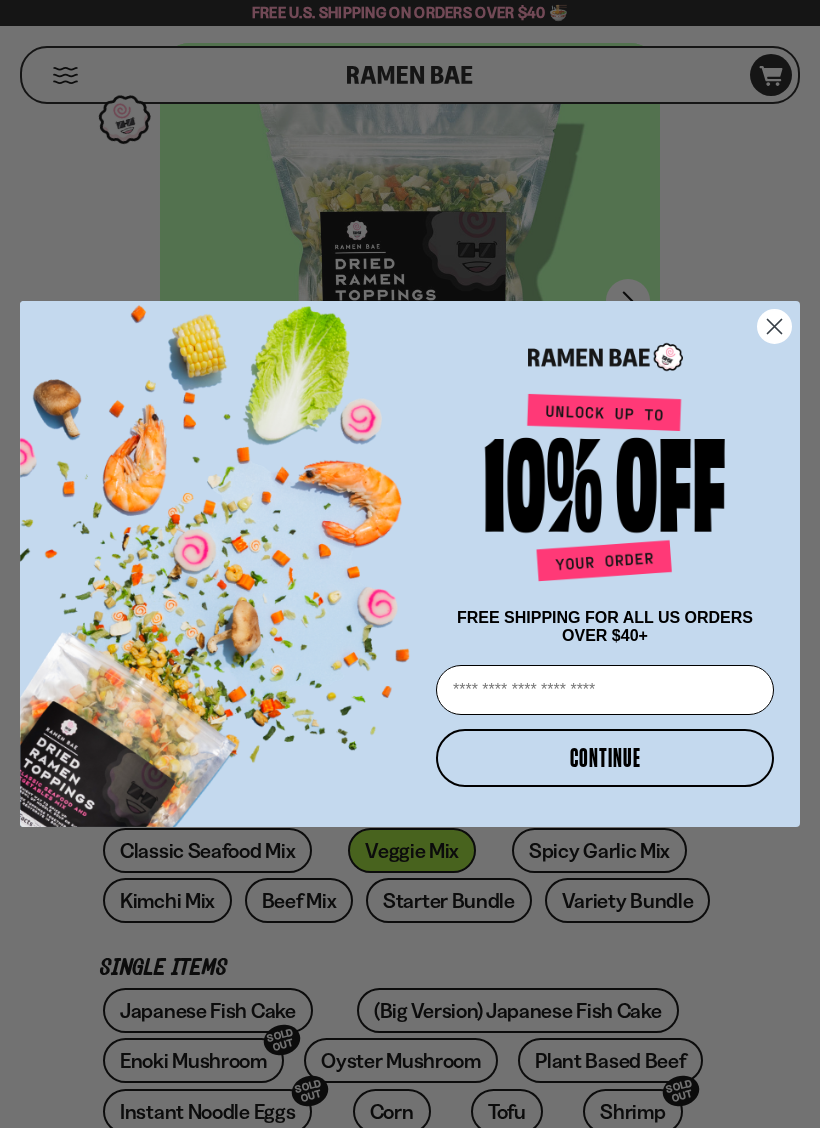 type on "**********" 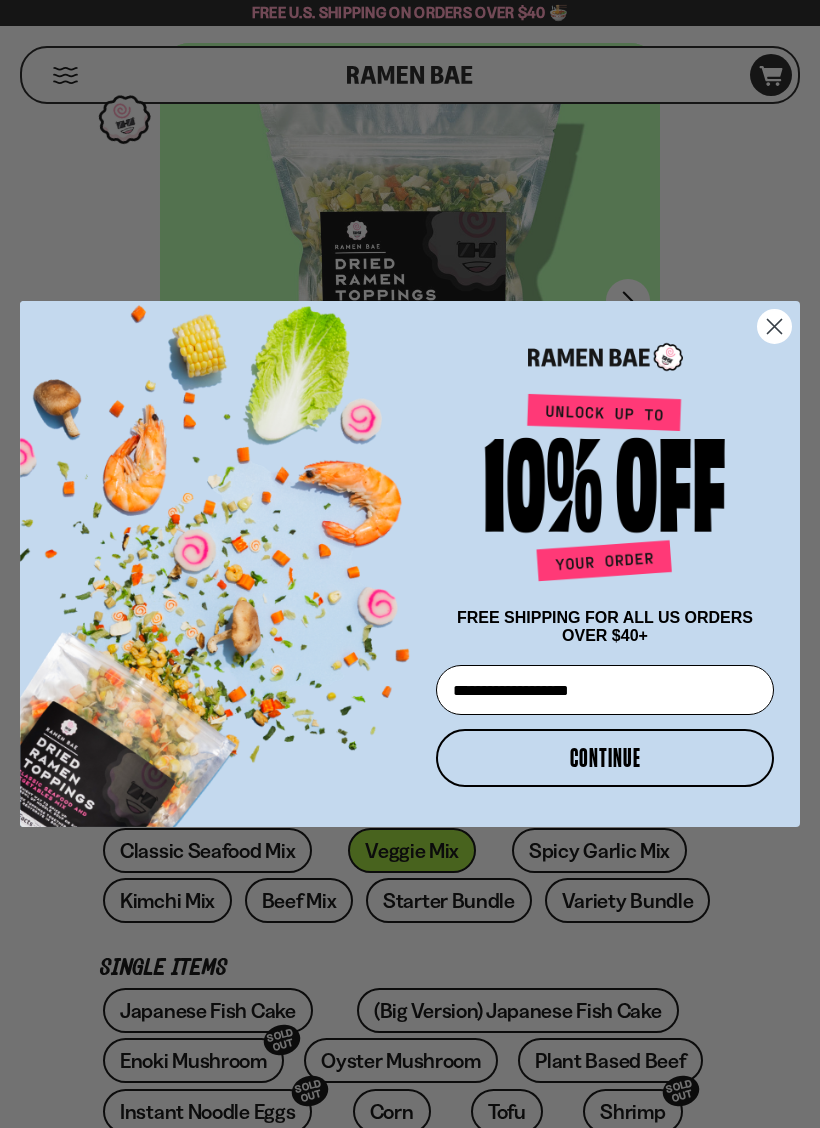 click on "CONTINUE" at bounding box center [605, 758] 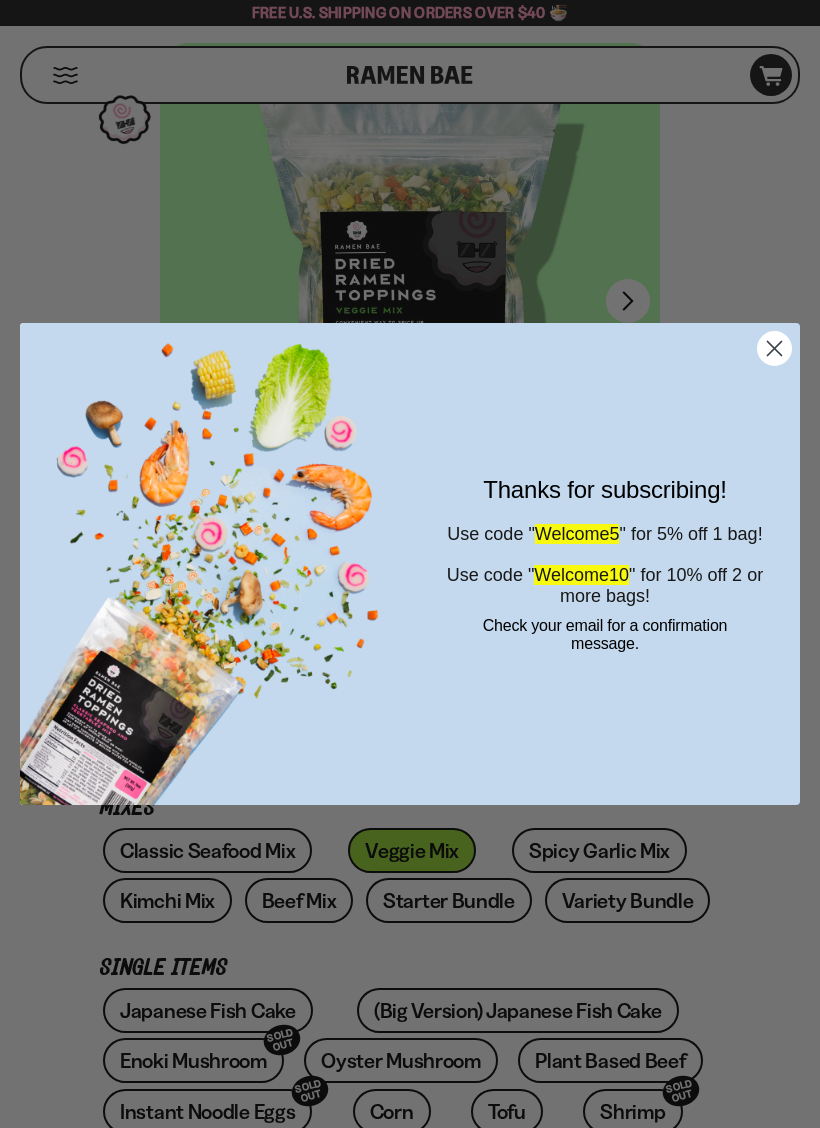 click 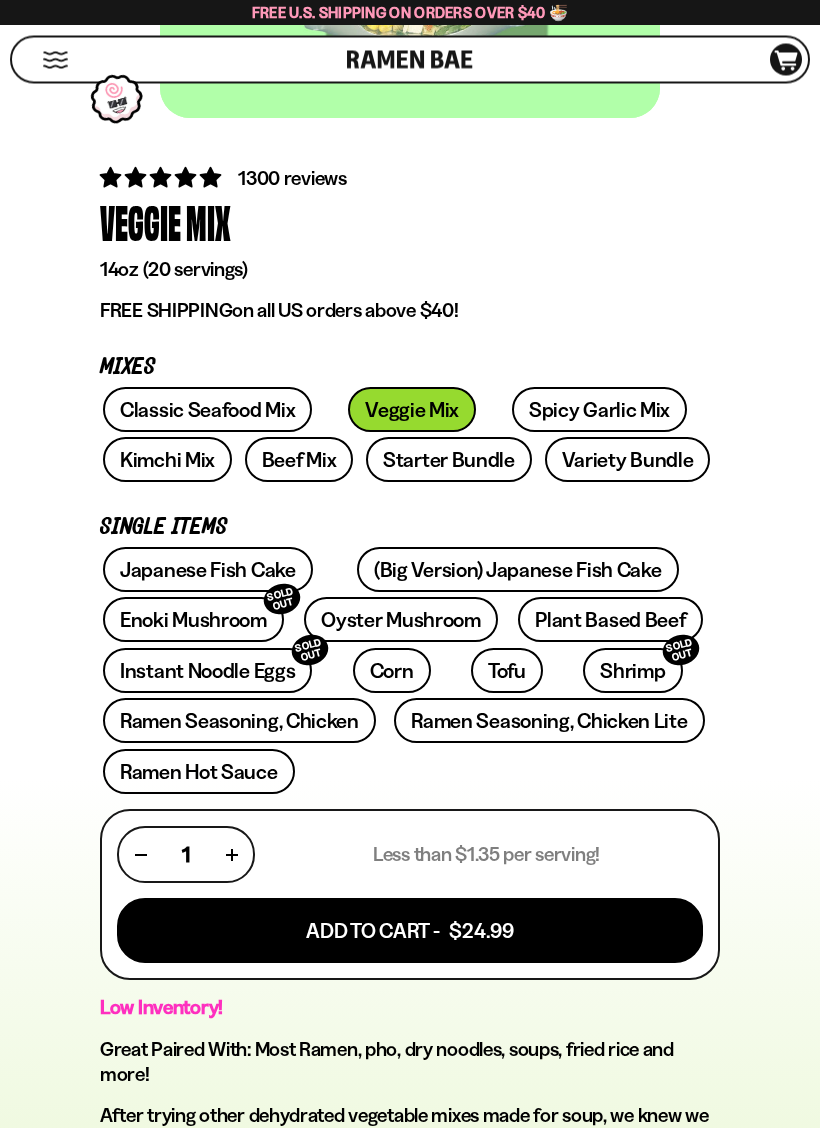 scroll, scrollTop: 528, scrollLeft: 0, axis: vertical 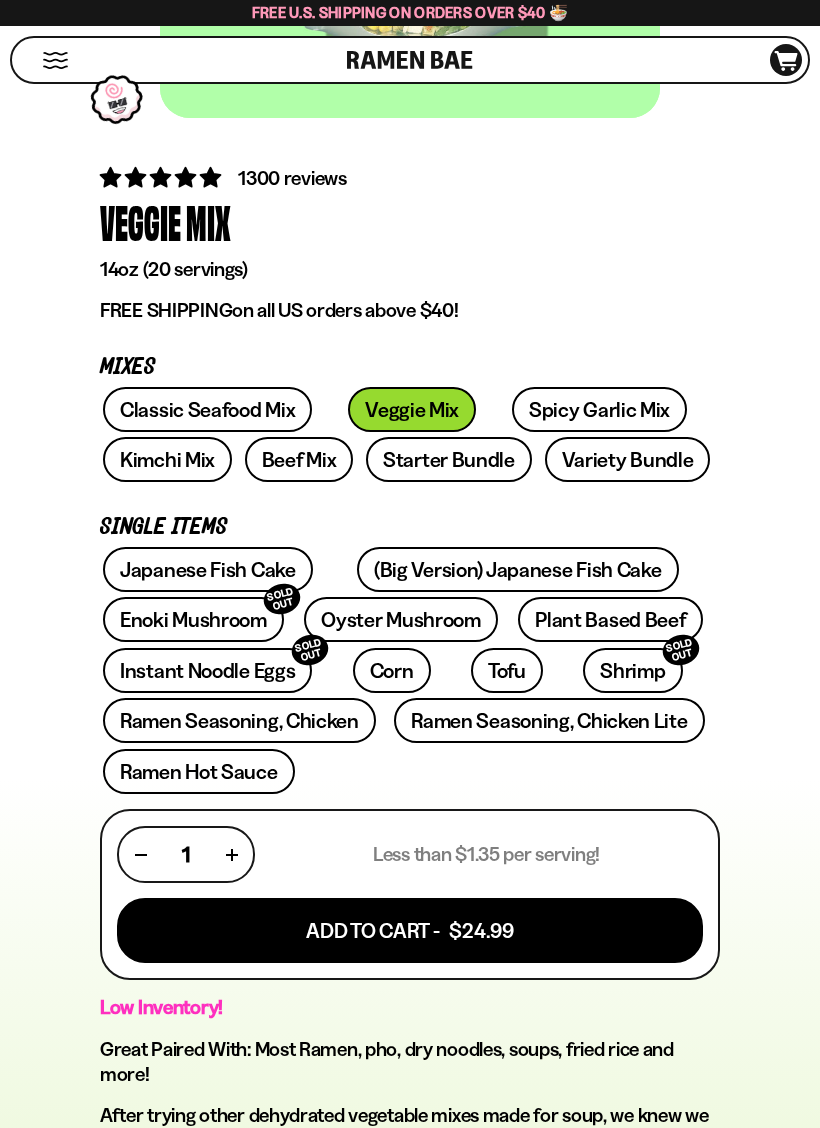 click on "Beef Mix" at bounding box center [299, 459] 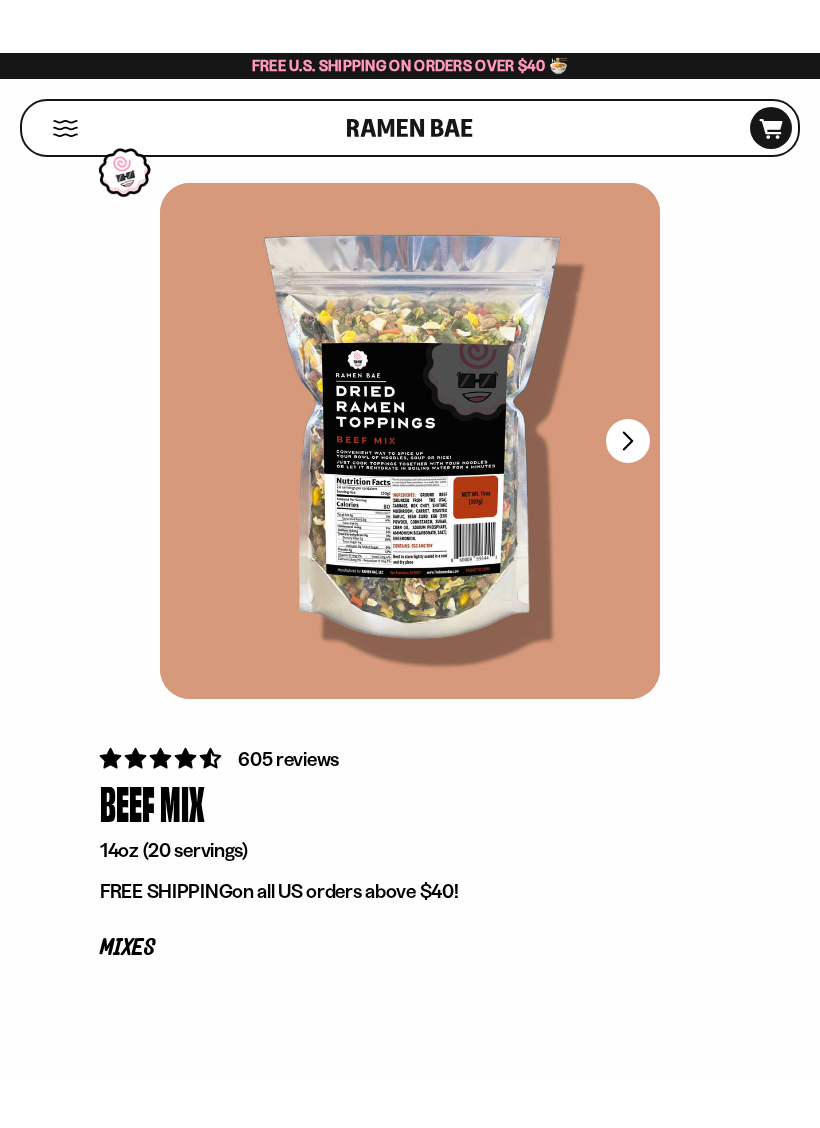 scroll, scrollTop: 0, scrollLeft: 0, axis: both 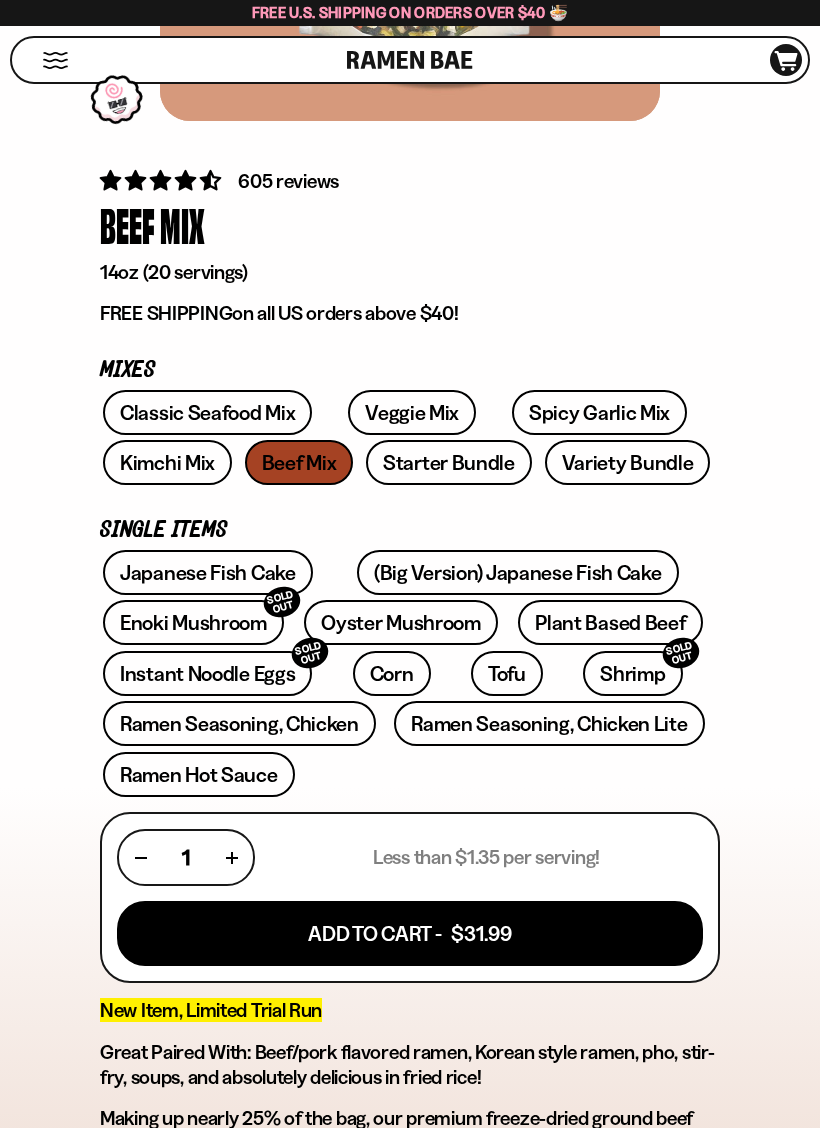click on "Starter Bundle" at bounding box center (449, 462) 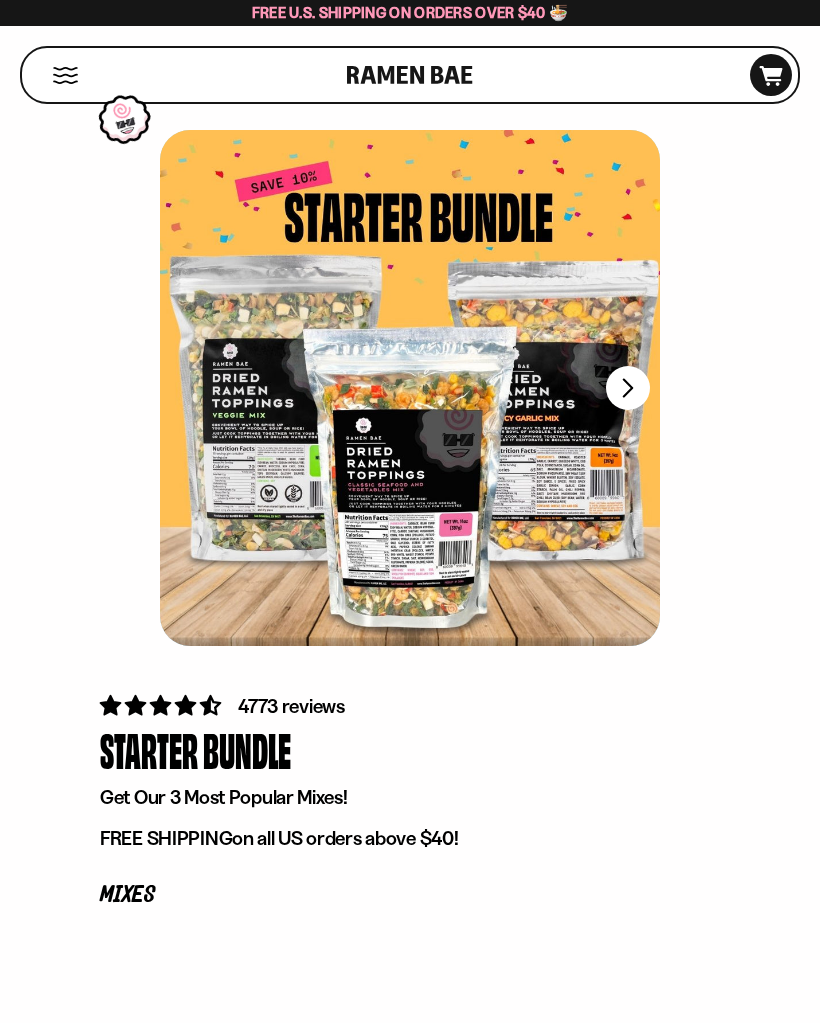 scroll, scrollTop: 0, scrollLeft: 0, axis: both 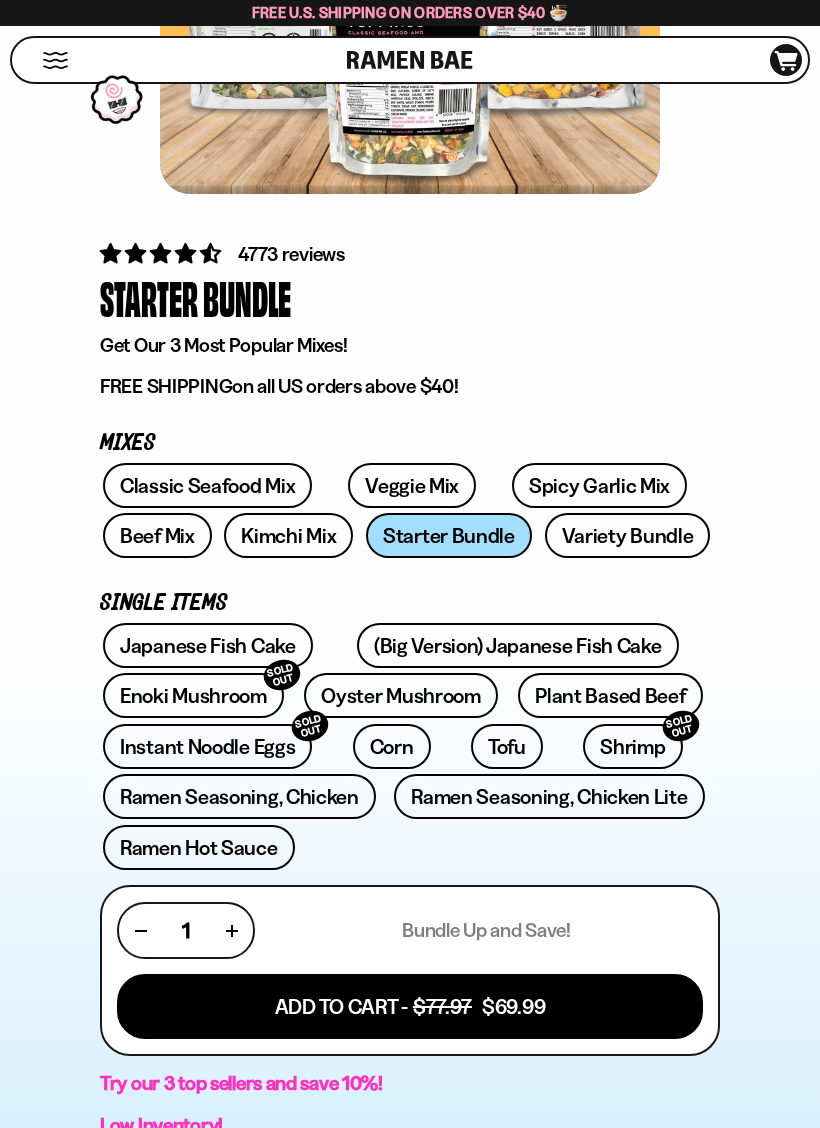 click on "Variety Bundle" at bounding box center (628, 535) 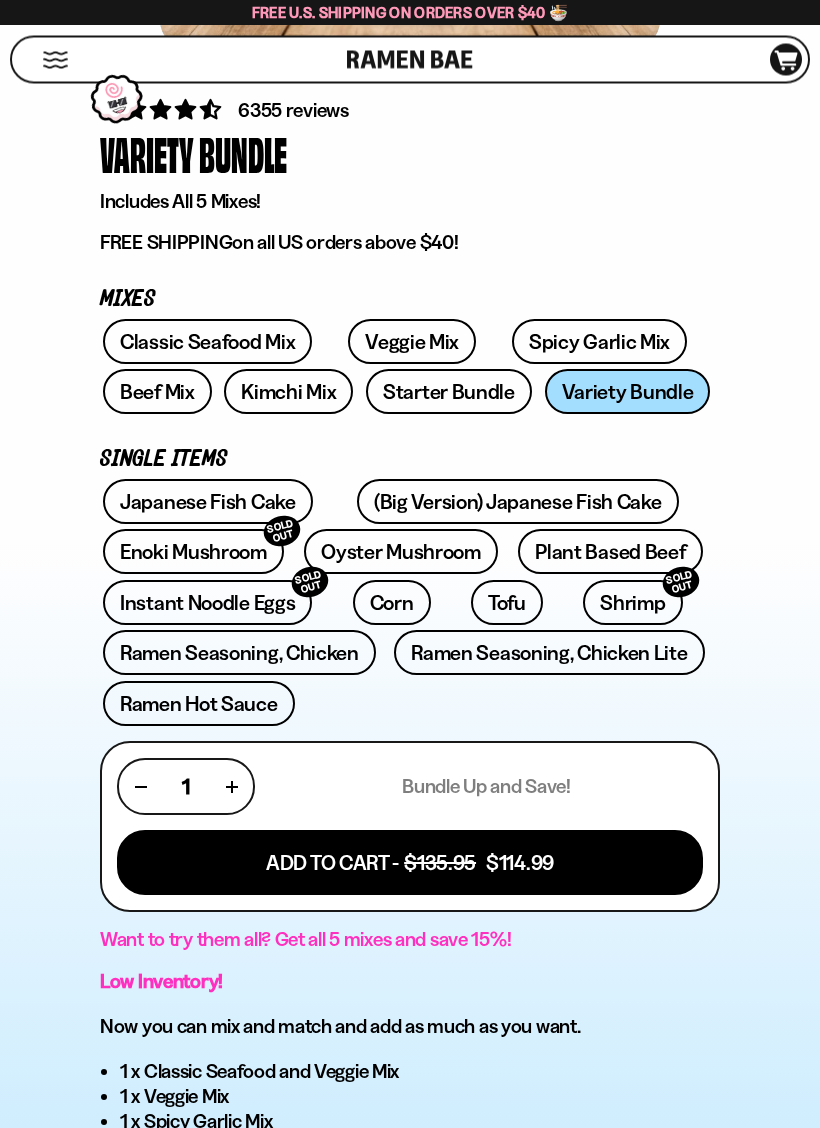 scroll, scrollTop: 596, scrollLeft: 0, axis: vertical 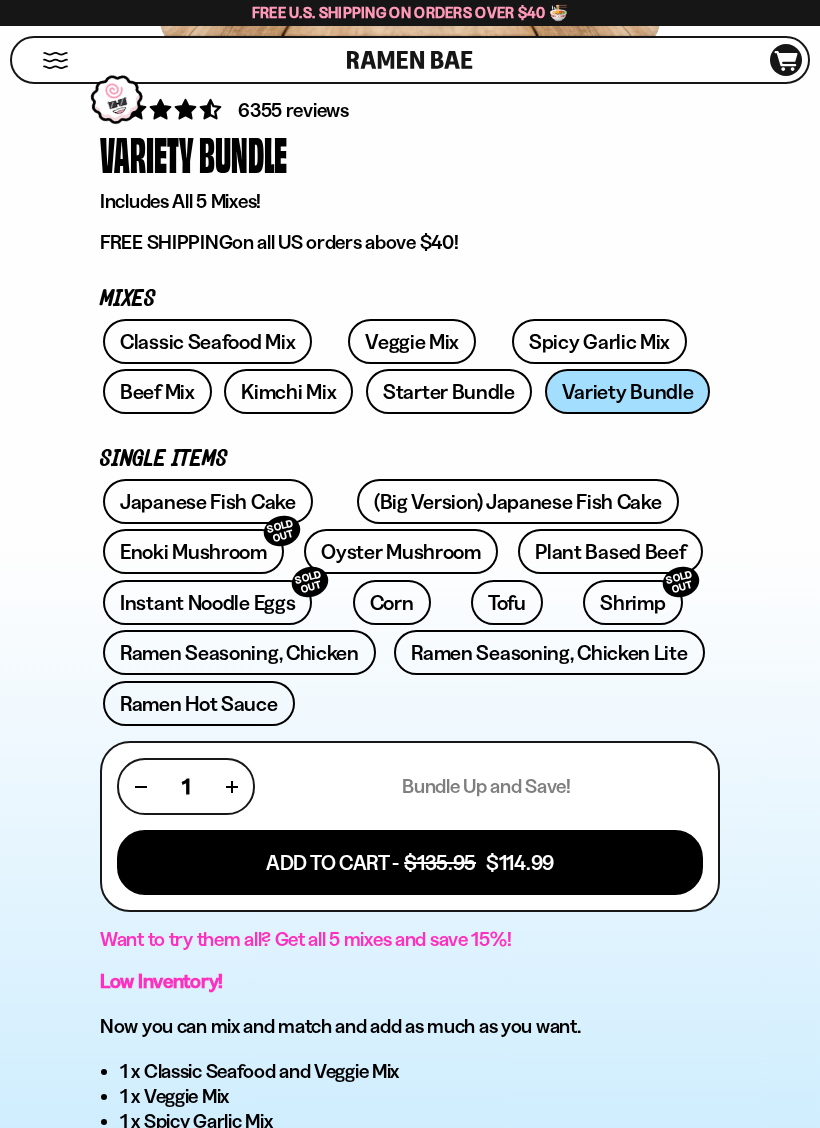 click on "Ramen Seasoning, Chicken Lite" at bounding box center (549, 652) 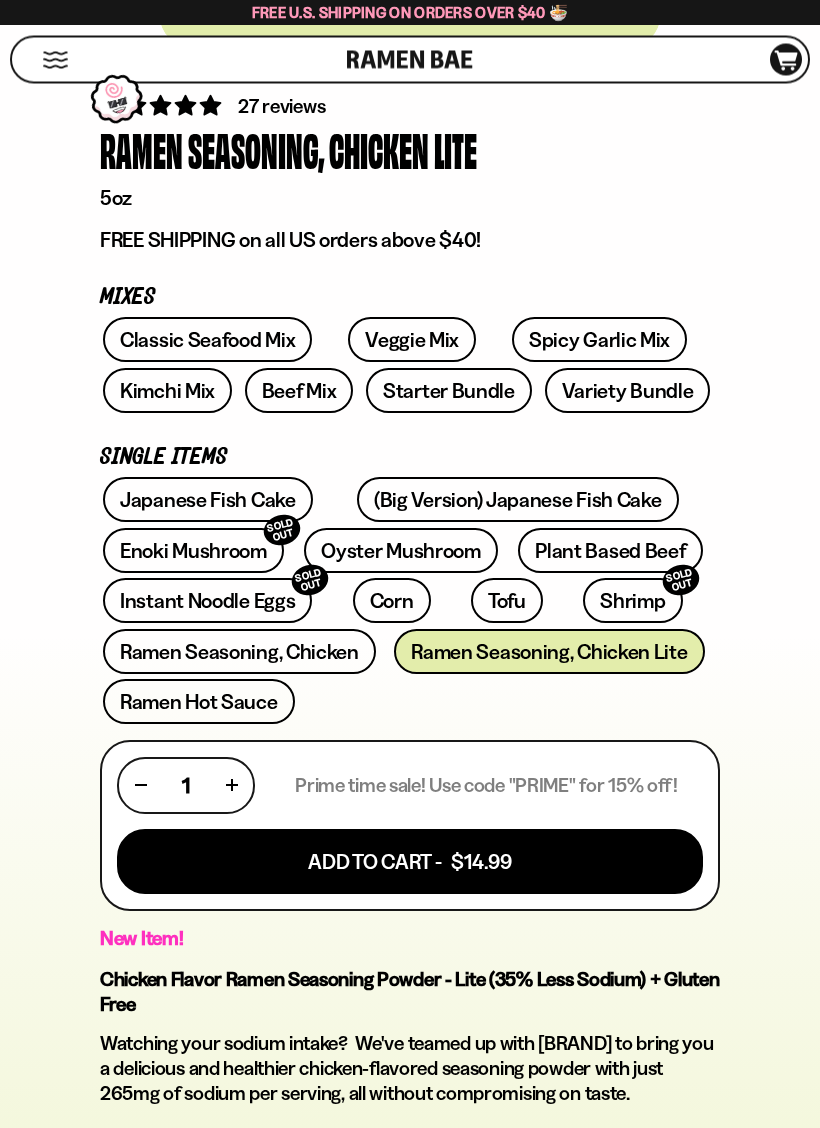 scroll, scrollTop: 600, scrollLeft: 0, axis: vertical 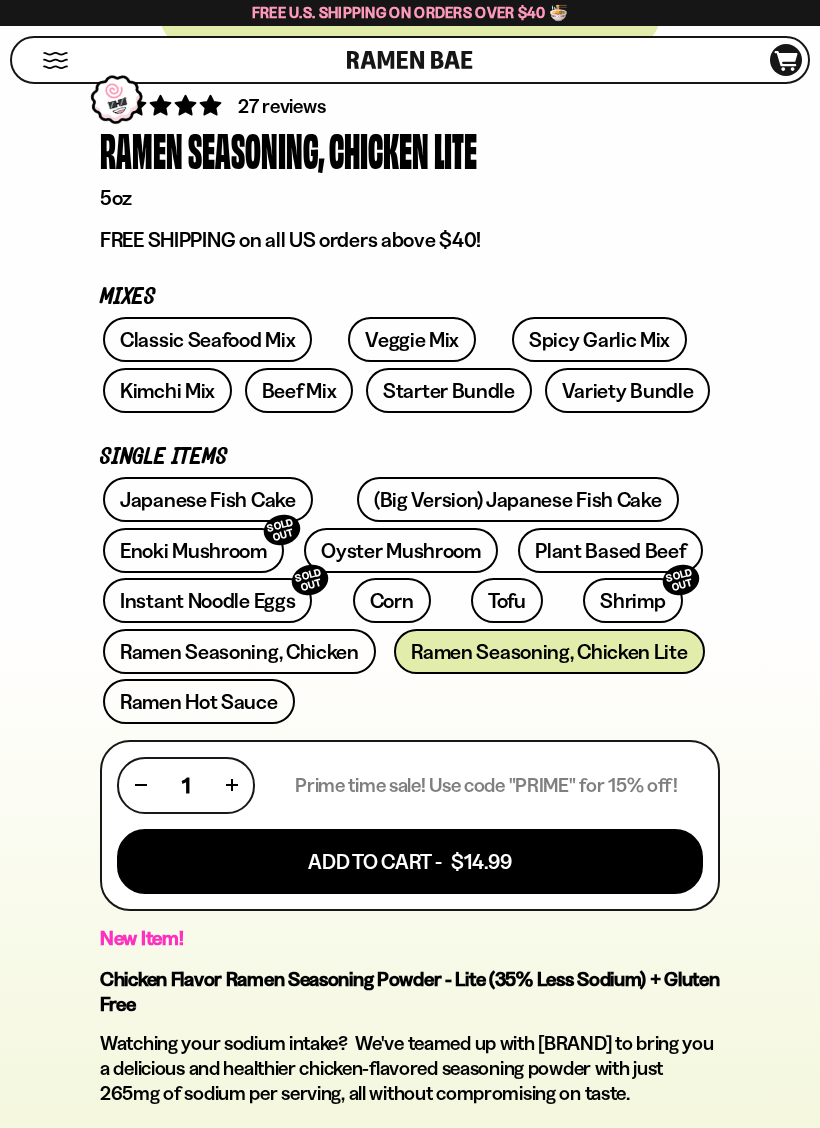 click on "Oyster Mushroom" at bounding box center (401, 550) 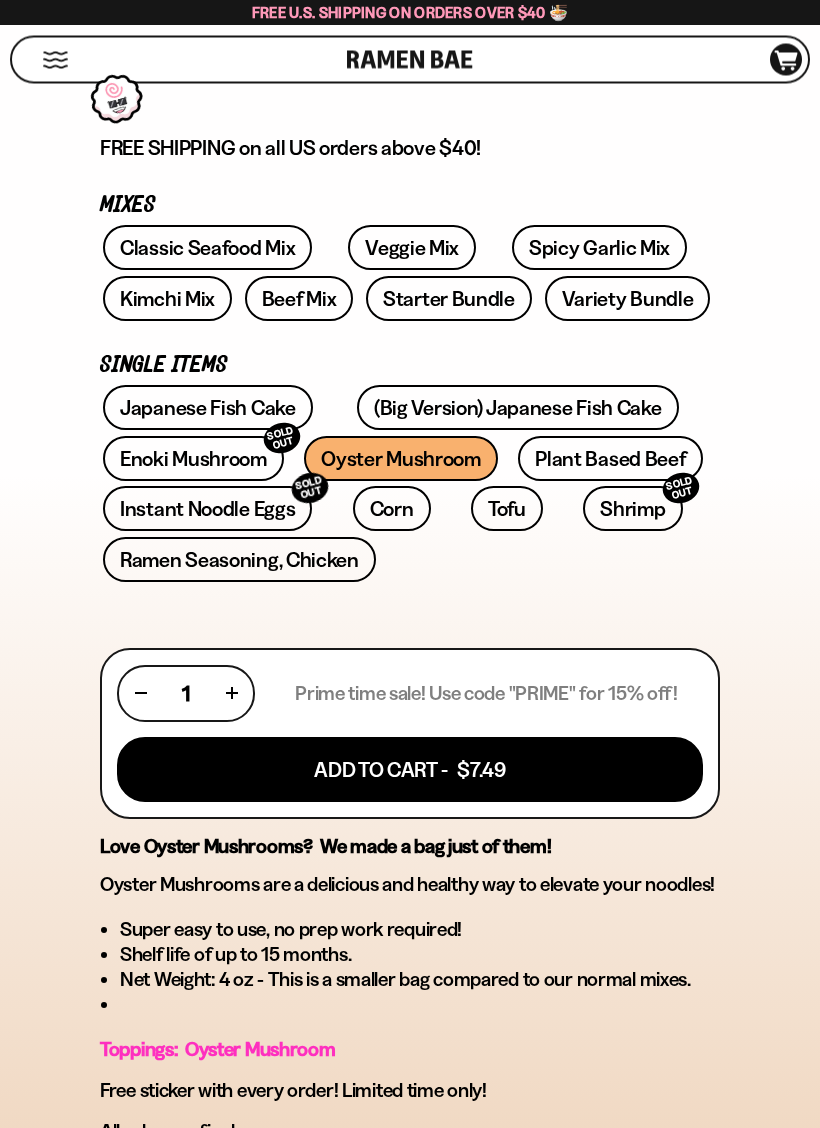 scroll, scrollTop: 697, scrollLeft: 0, axis: vertical 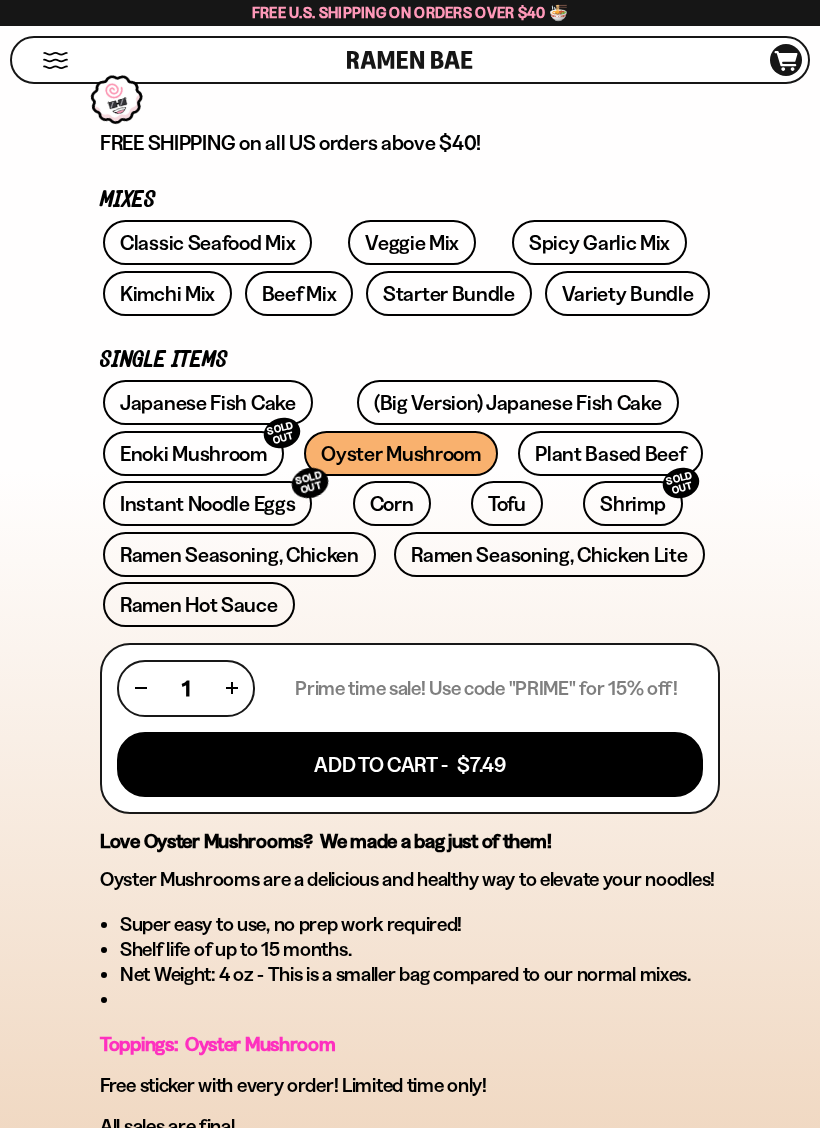 click on "Add To Cart -
$7.49" at bounding box center (410, 764) 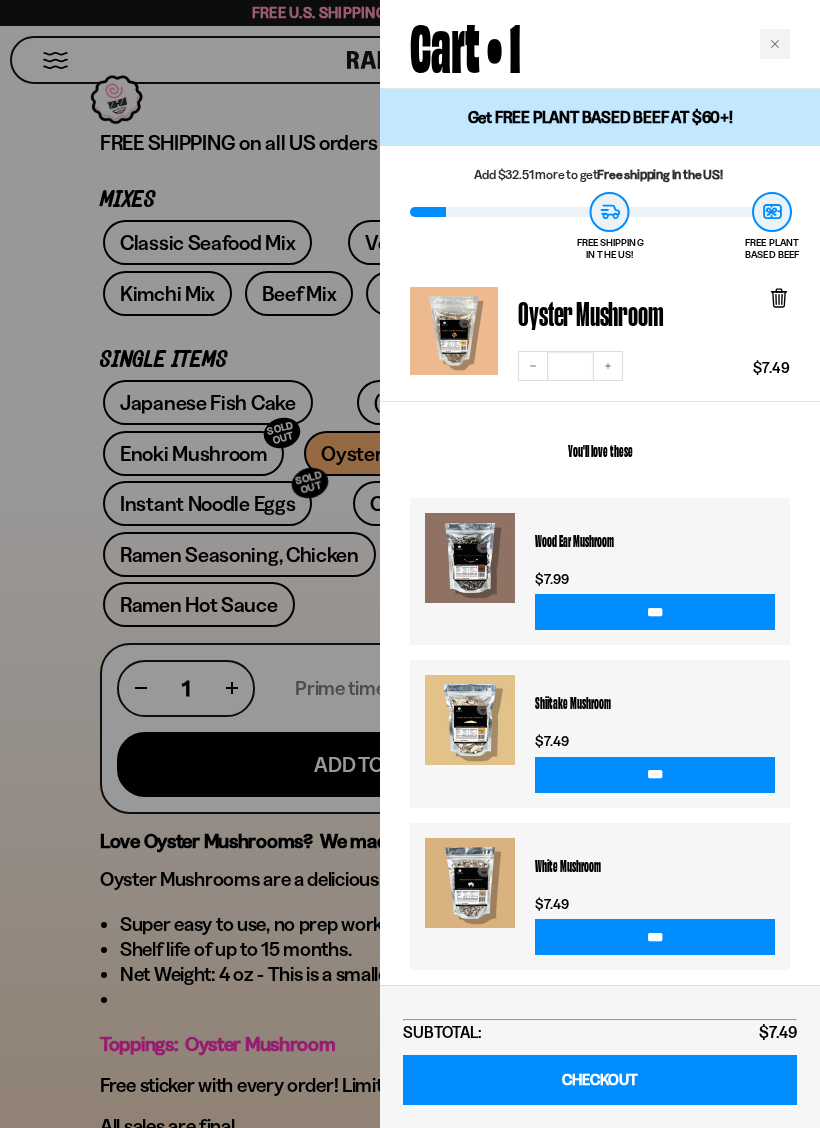click at bounding box center [410, 564] 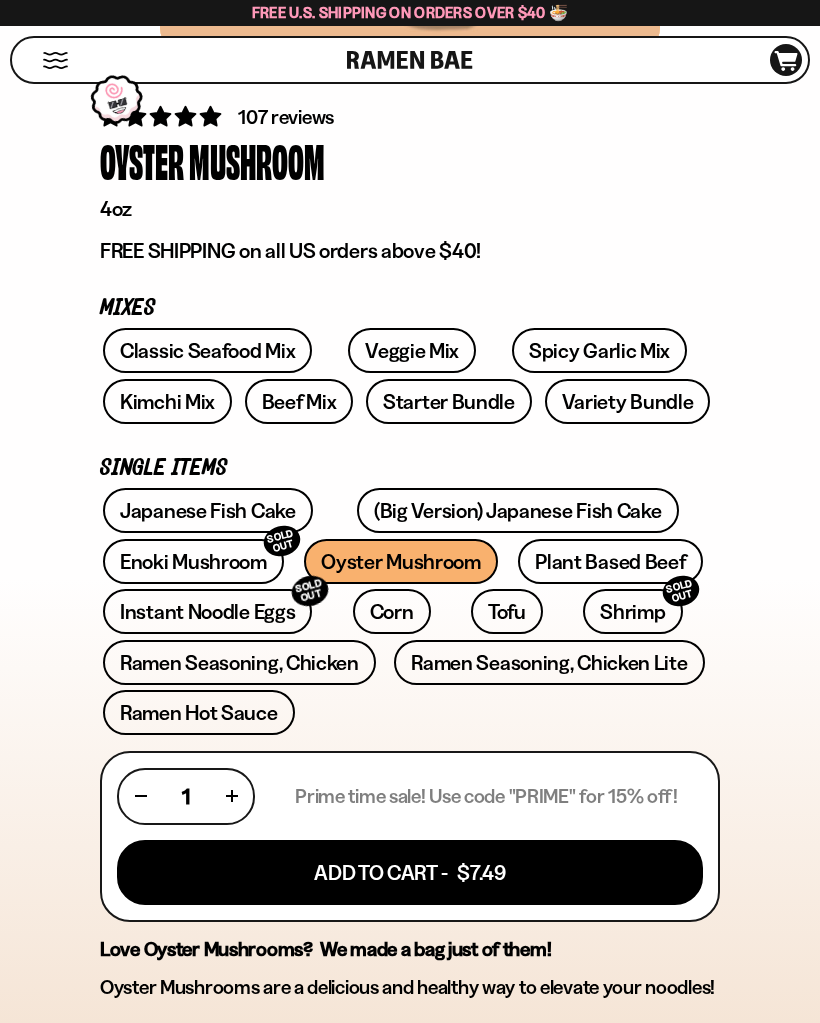 scroll, scrollTop: 587, scrollLeft: 0, axis: vertical 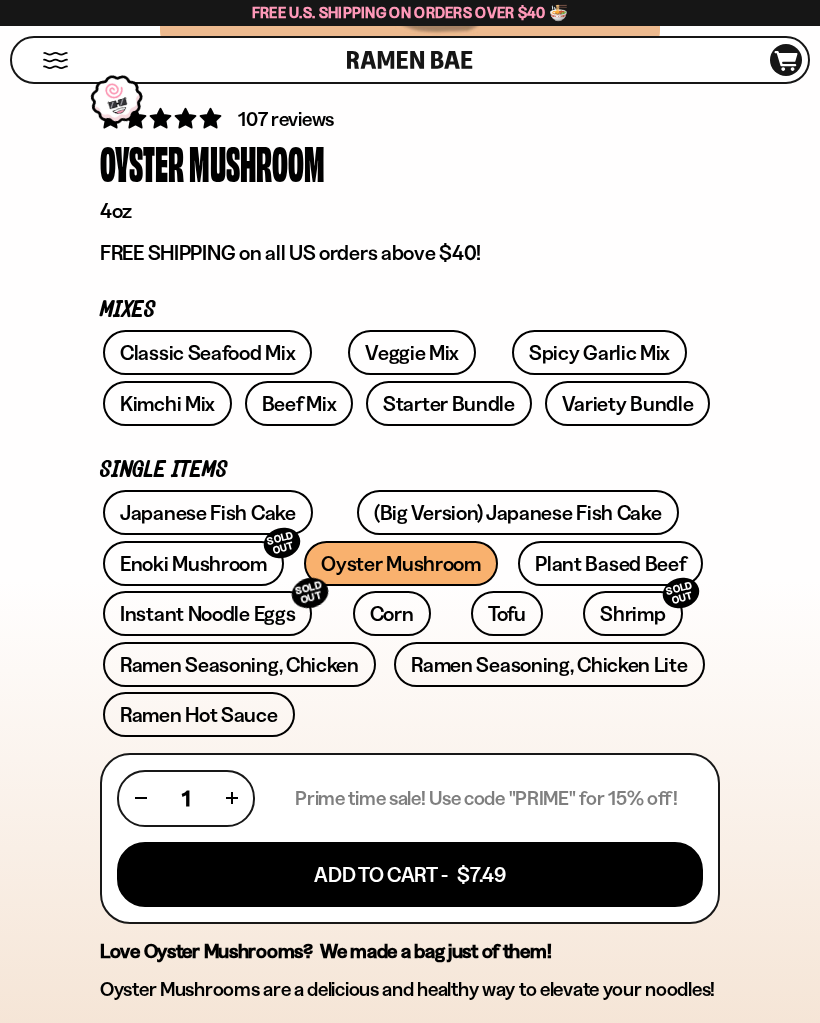 click on "Shrimp
SOLD OUT" at bounding box center (632, 613) 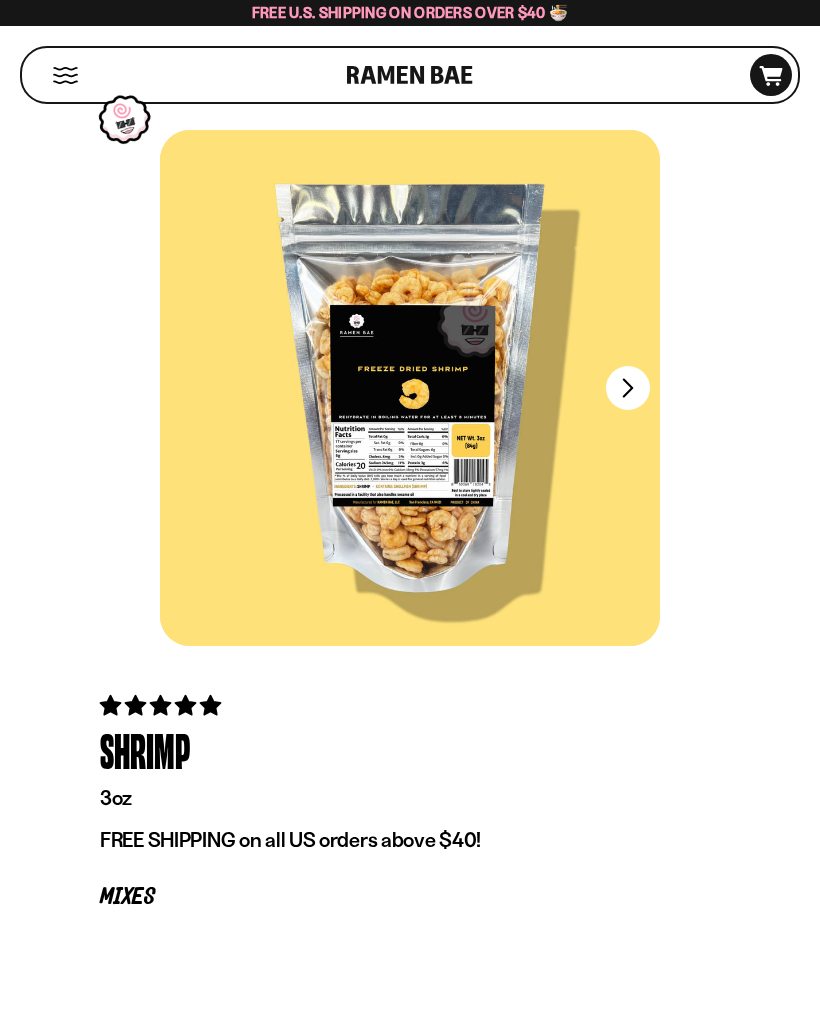 scroll, scrollTop: 0, scrollLeft: 0, axis: both 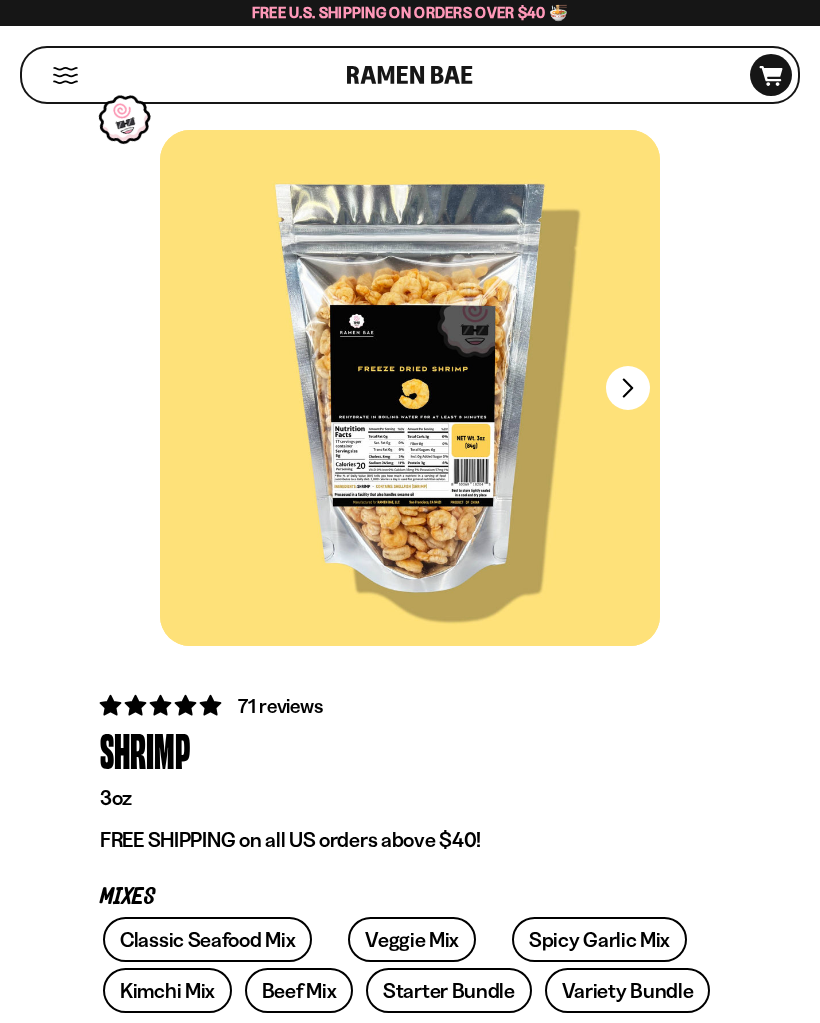 click on "FADCB6FD-DFAB-4417-9F21-029242090B77                                                       FADCB6FD-DFAB-4417-9F21-029242090B77" at bounding box center (410, 403) 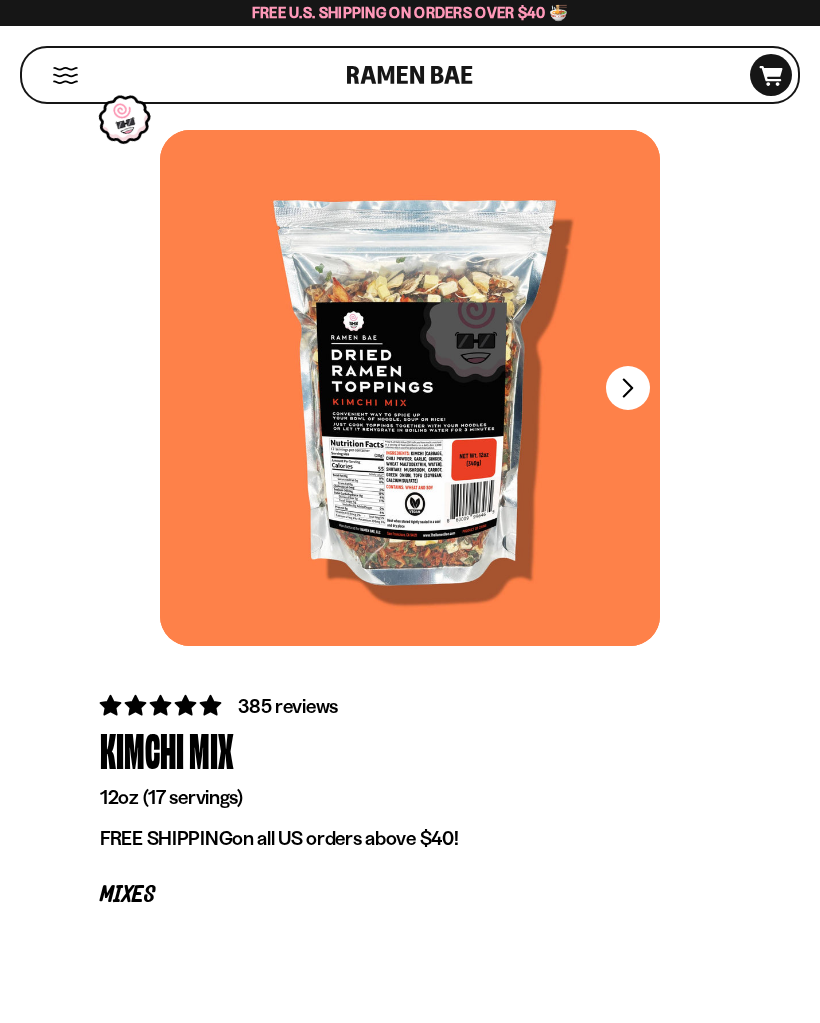 scroll, scrollTop: 0, scrollLeft: 0, axis: both 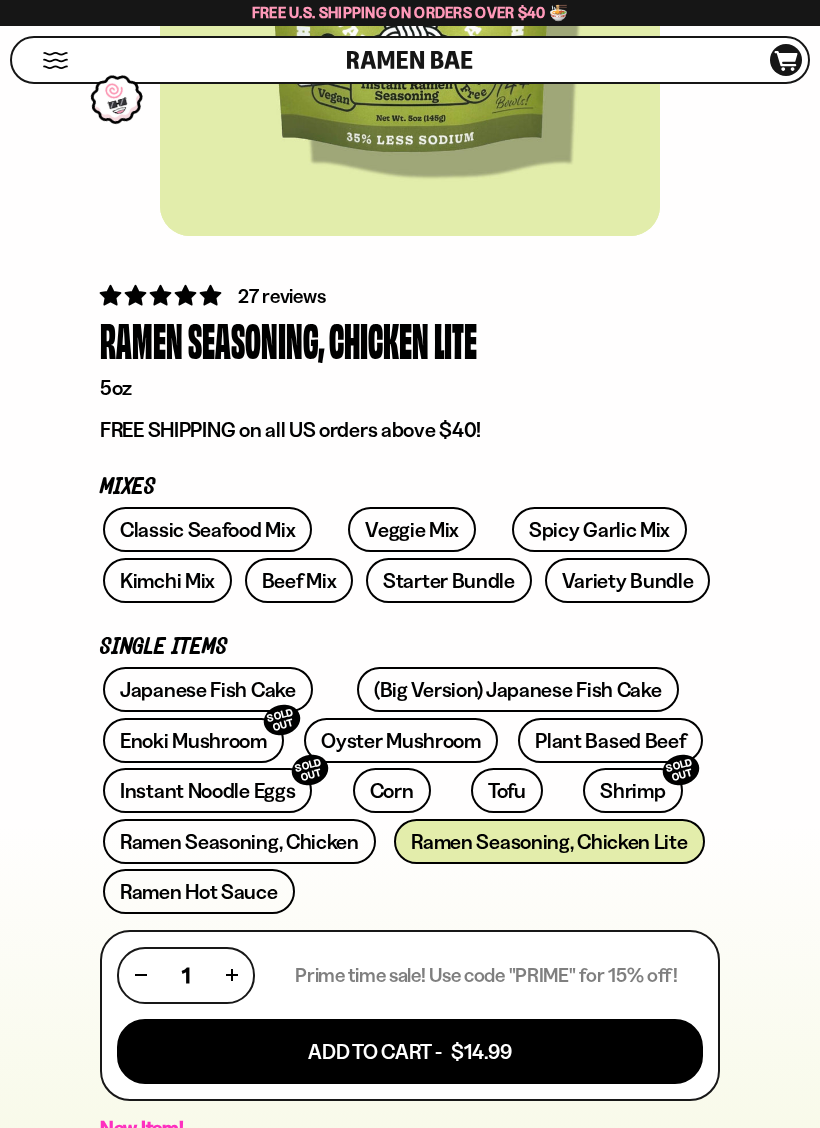 click on "Classic Seafood Mix" at bounding box center (207, 529) 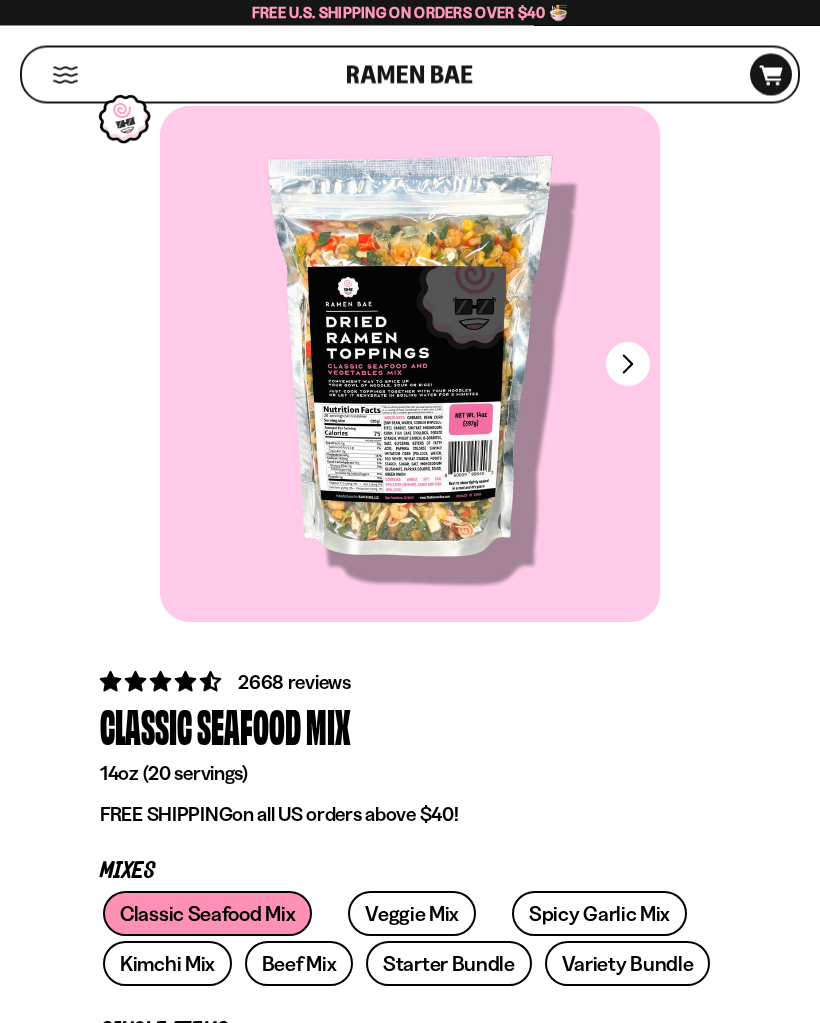 scroll, scrollTop: 0, scrollLeft: 0, axis: both 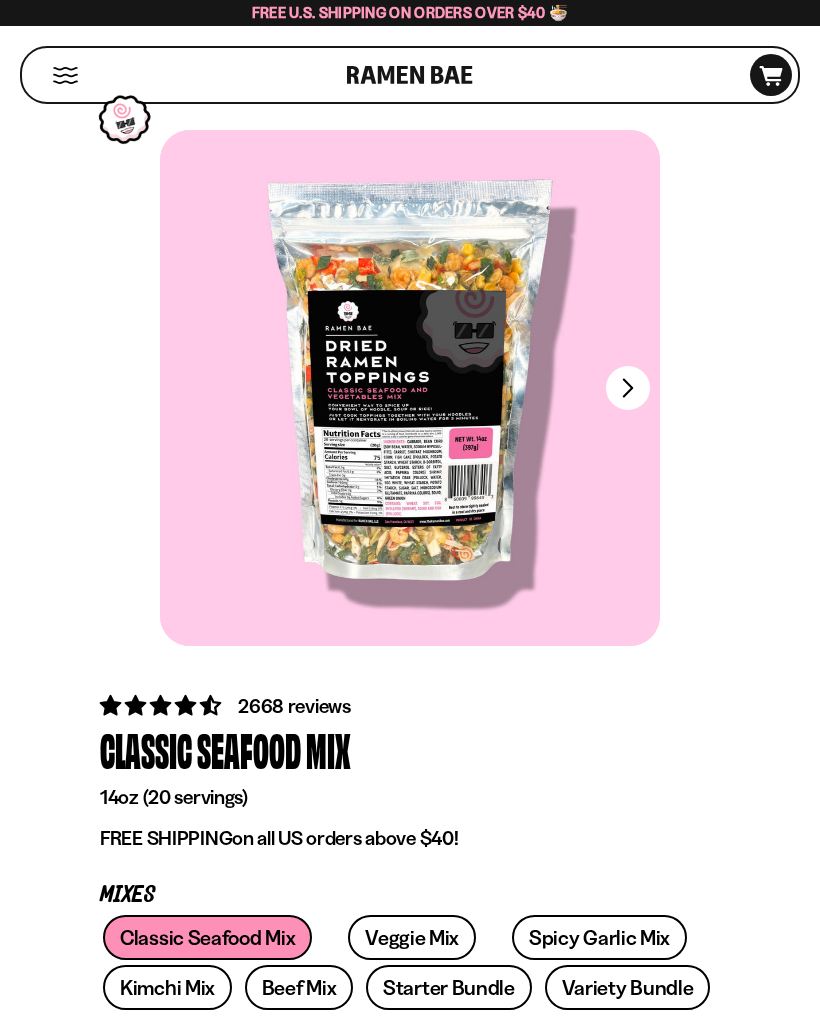 click at bounding box center [410, 388] 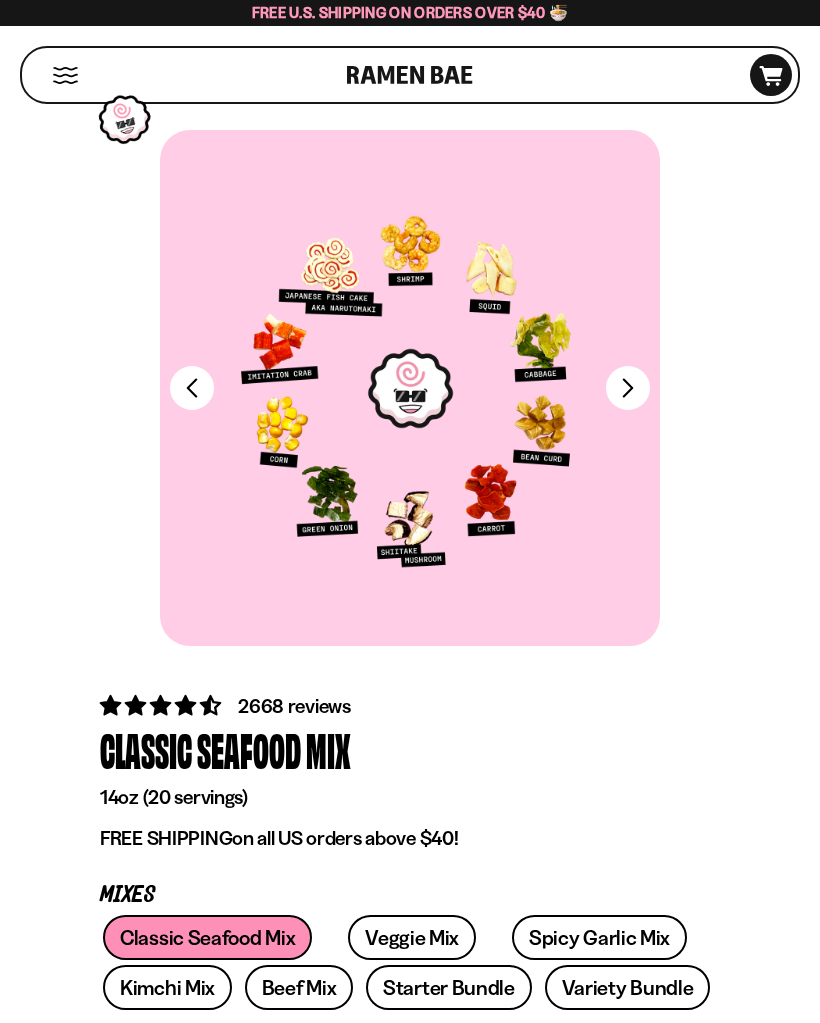 click on "Spicy Garlic Mix" at bounding box center (599, 937) 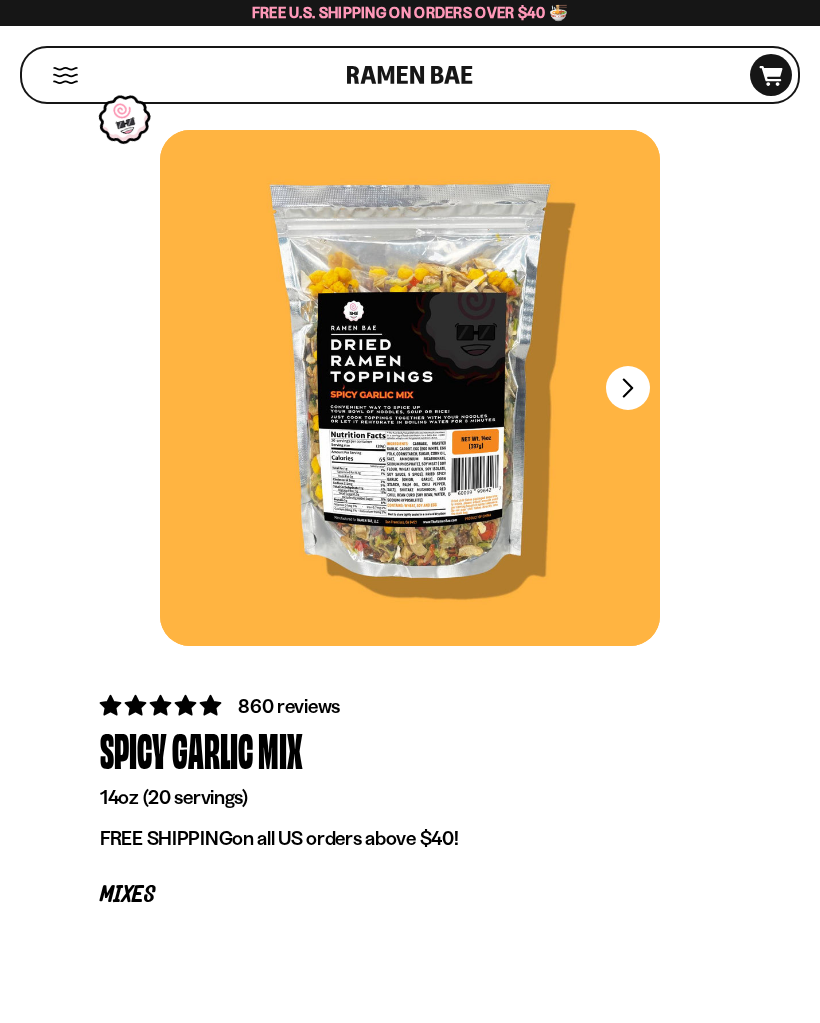 scroll, scrollTop: 0, scrollLeft: 0, axis: both 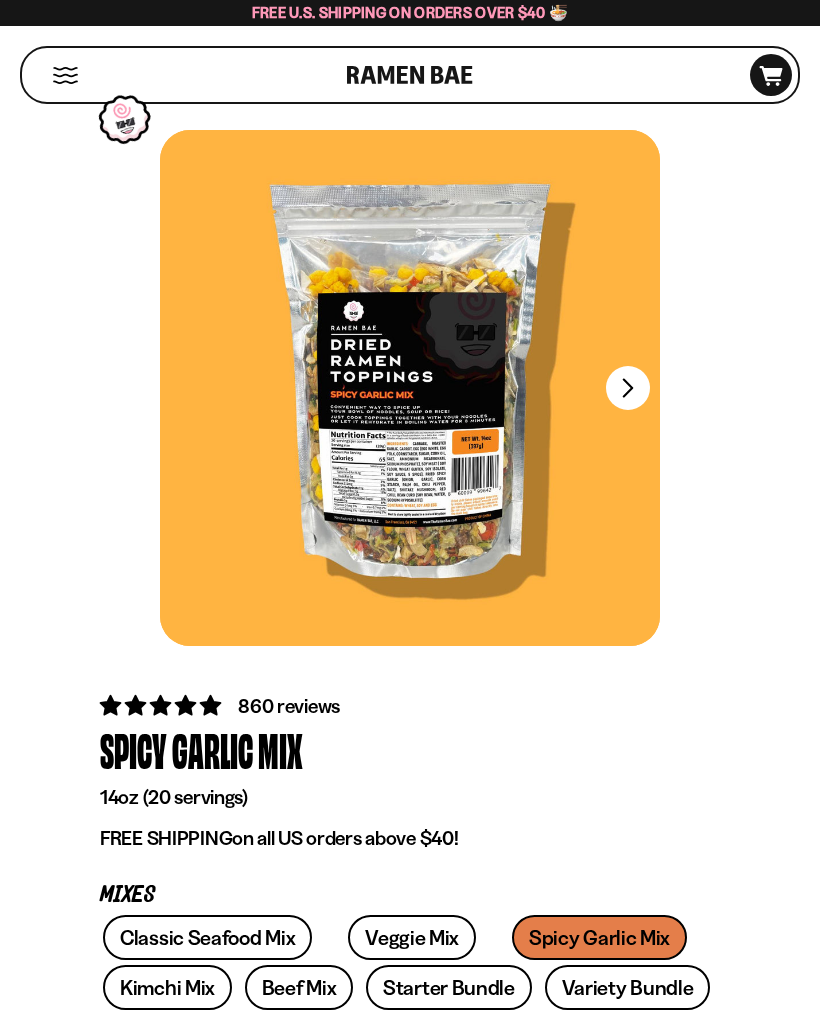 click on "Beef Mix" at bounding box center [299, 987] 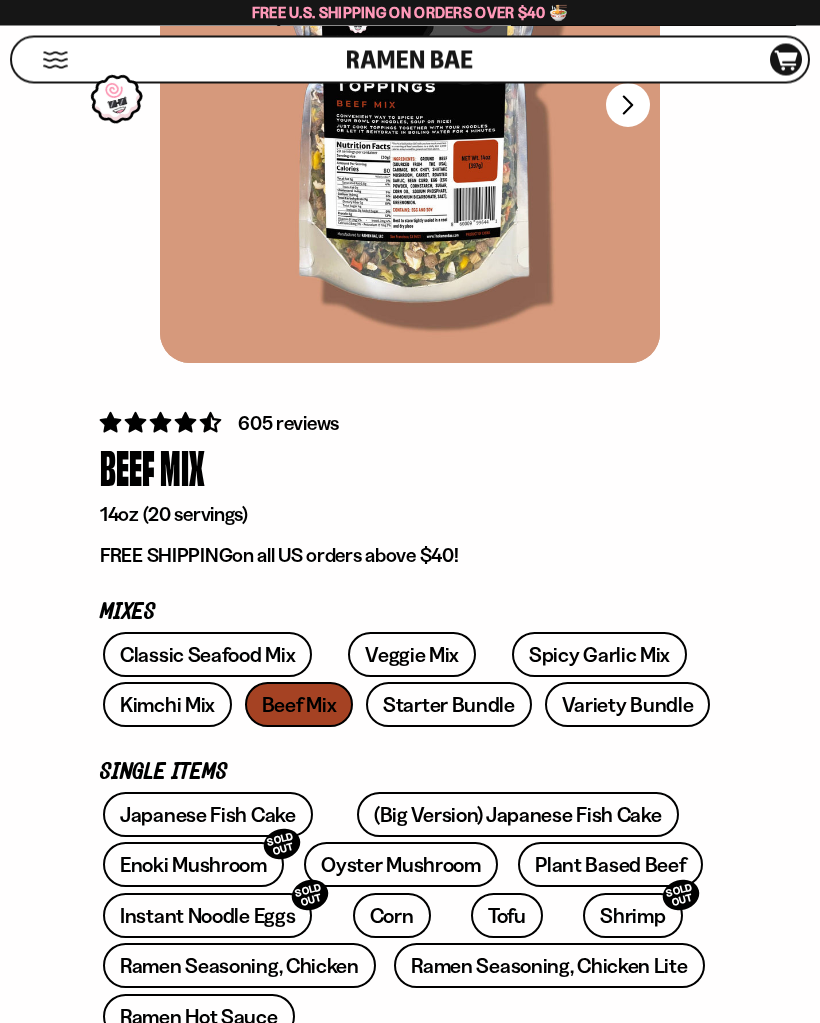 scroll, scrollTop: 271, scrollLeft: 0, axis: vertical 